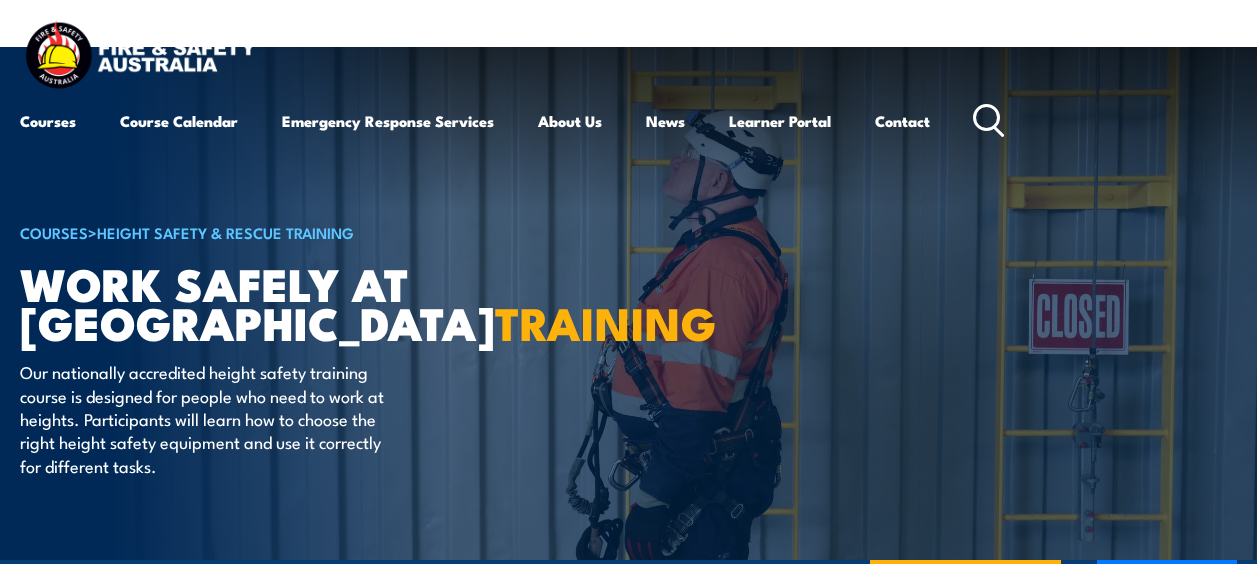 scroll, scrollTop: 0, scrollLeft: 0, axis: both 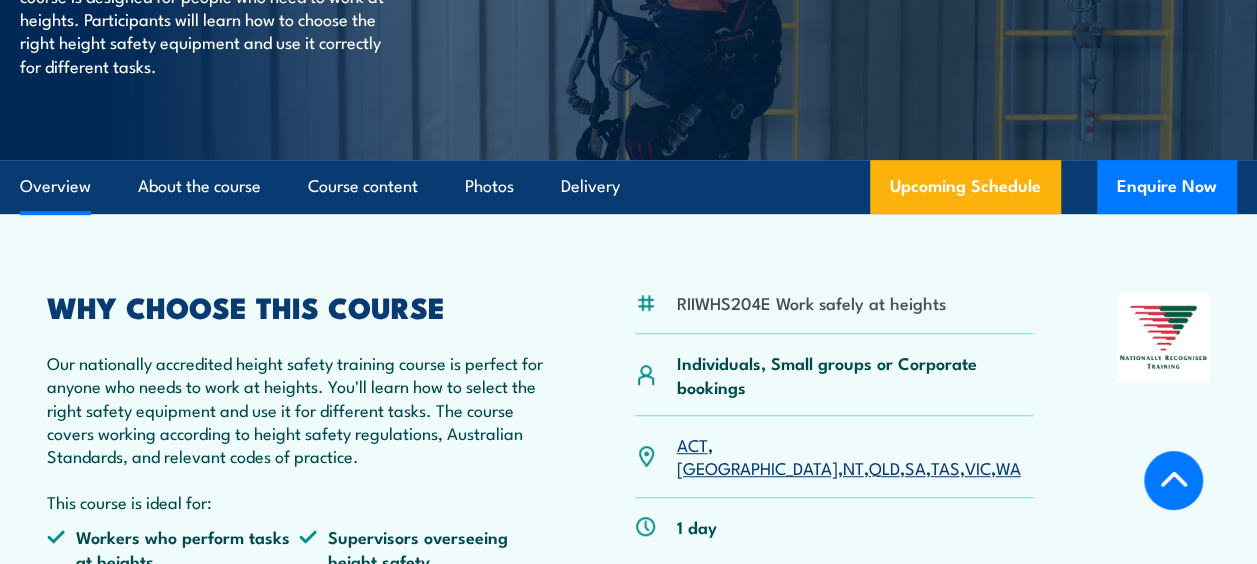 click on "NSW" at bounding box center [756, 467] 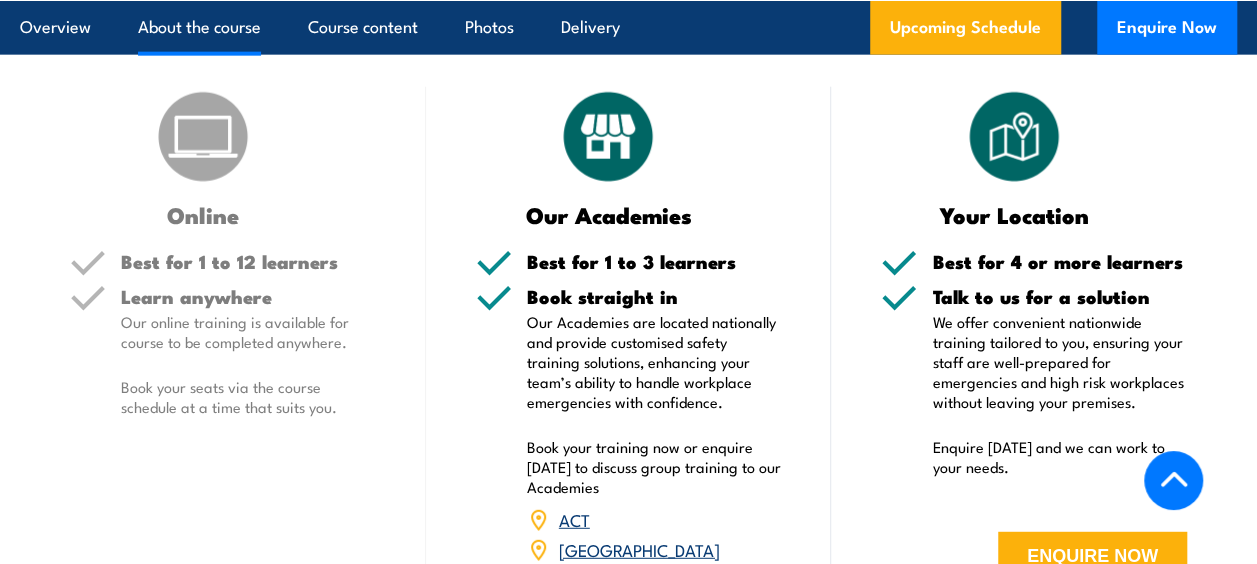 scroll, scrollTop: 0, scrollLeft: 0, axis: both 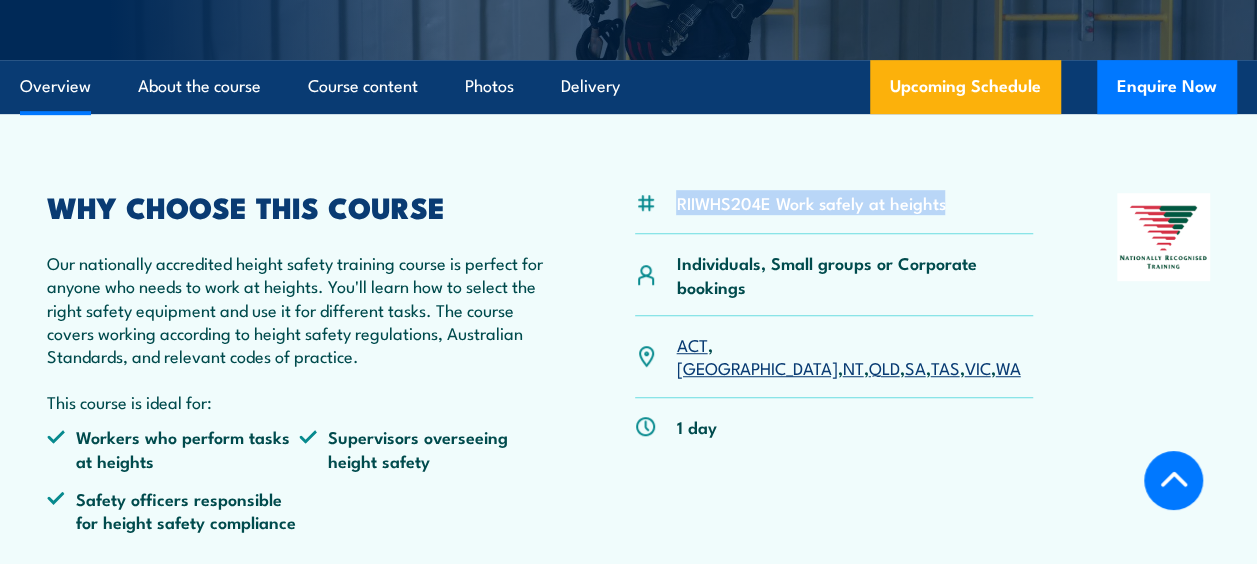 drag, startPoint x: 950, startPoint y: 205, endPoint x: 677, endPoint y: 208, distance: 273.01648 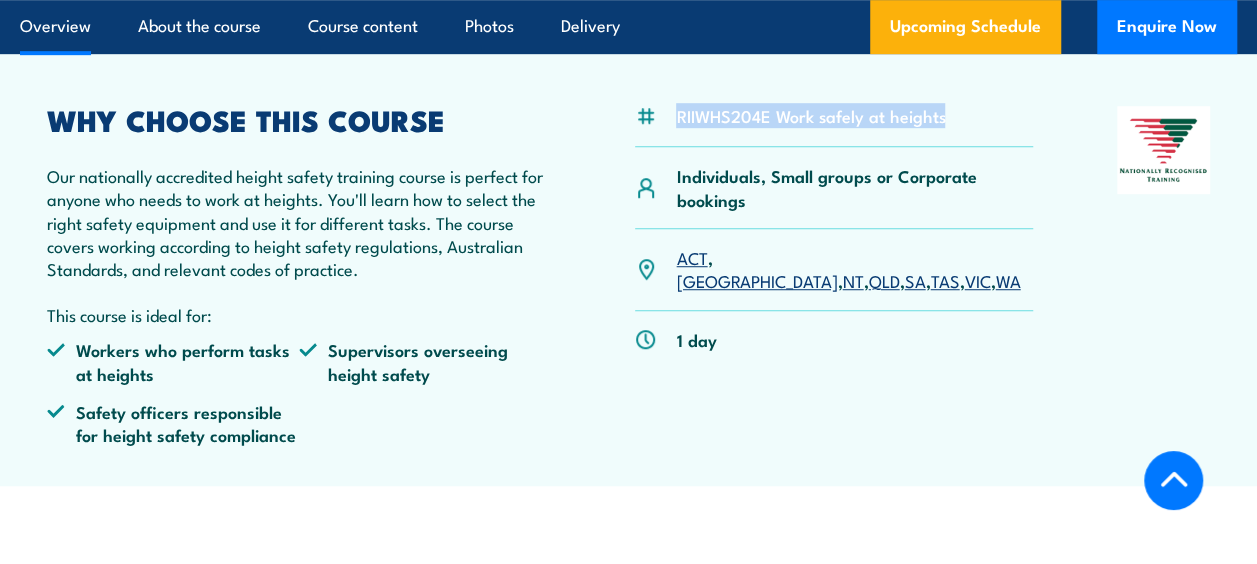 scroll, scrollTop: 500, scrollLeft: 0, axis: vertical 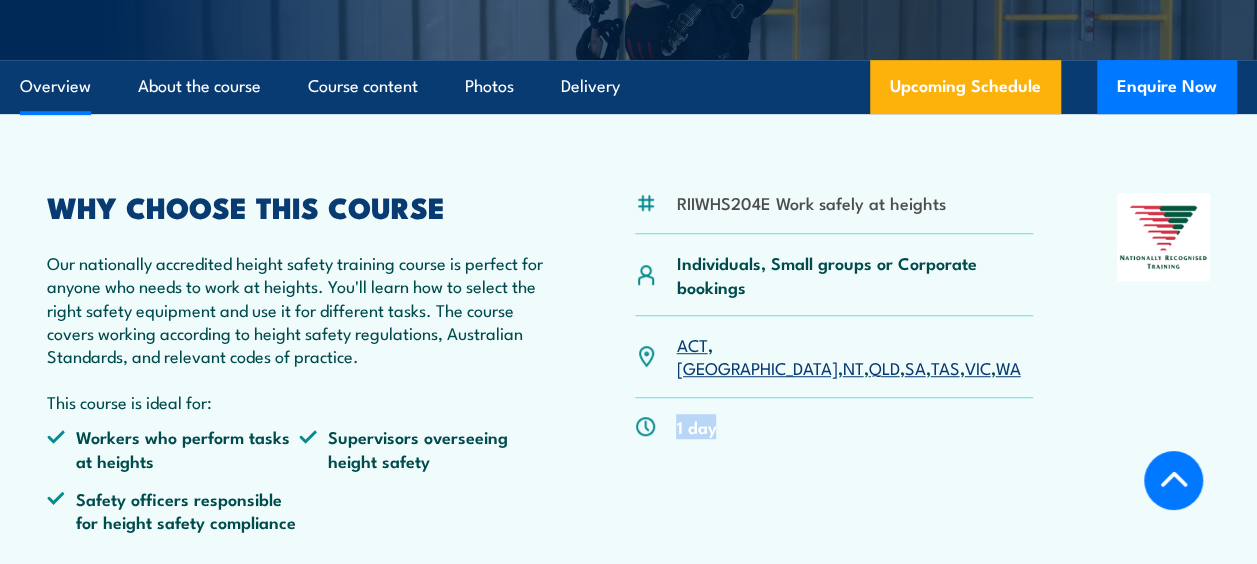 drag, startPoint x: 728, startPoint y: 414, endPoint x: 674, endPoint y: 408, distance: 54.33231 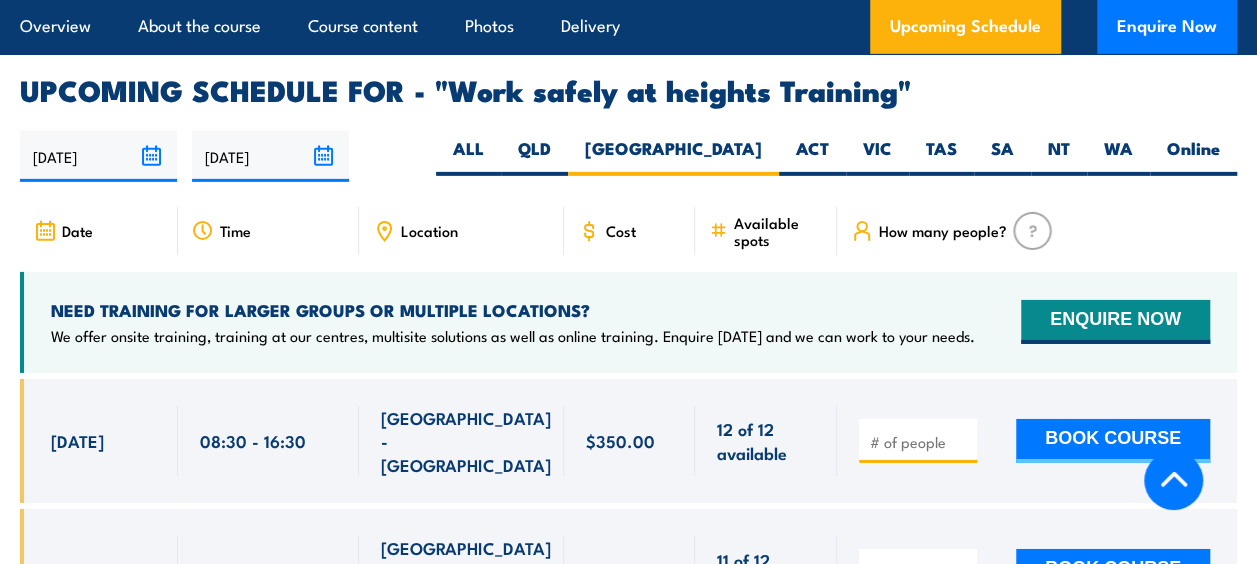 scroll, scrollTop: 3100, scrollLeft: 0, axis: vertical 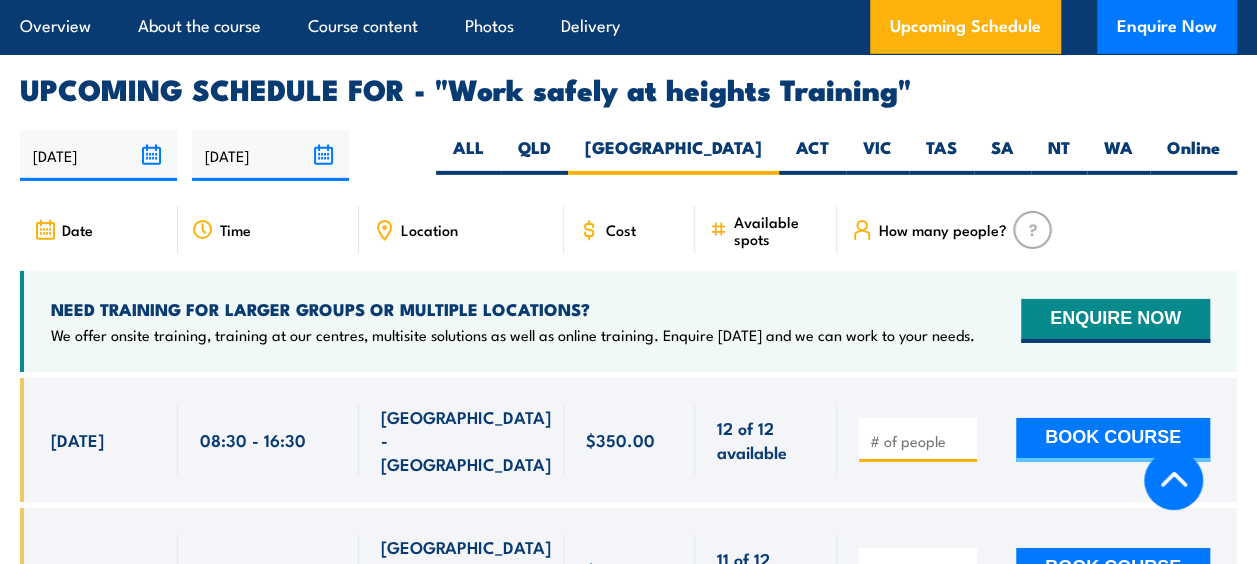 click on "Cost" at bounding box center [621, 229] 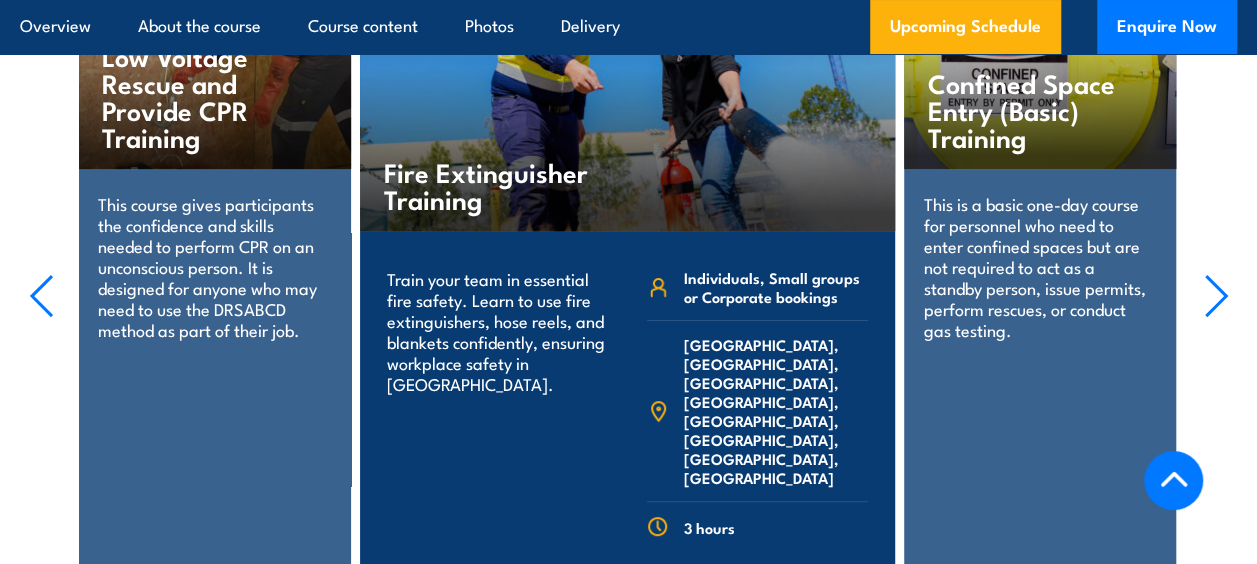 scroll, scrollTop: 4000, scrollLeft: 0, axis: vertical 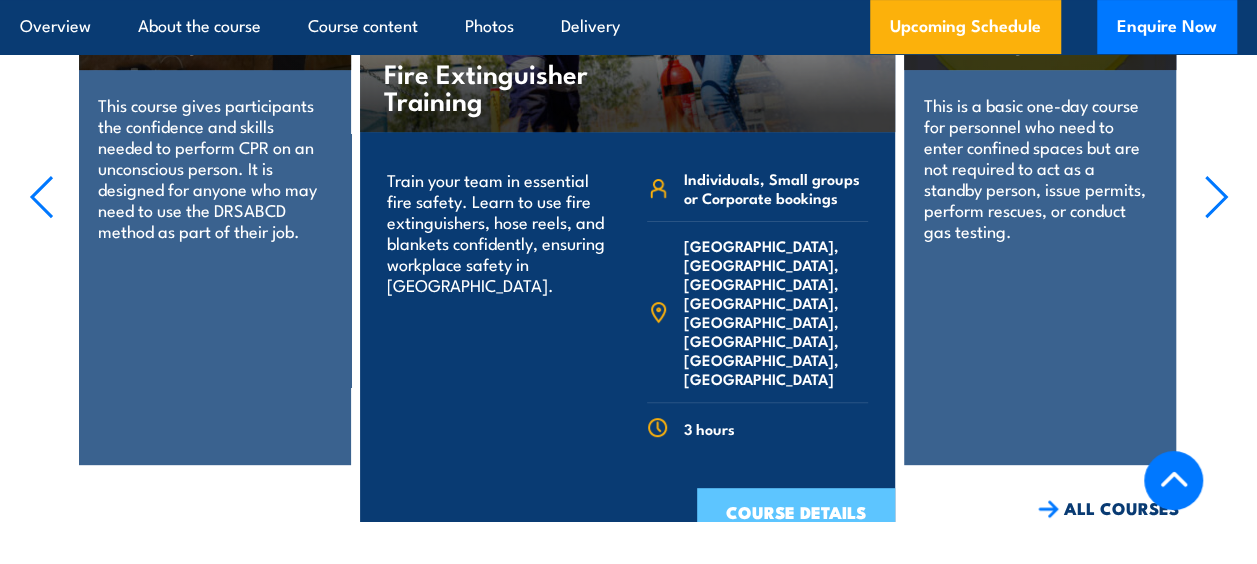 click on "COURSE DETAILS" at bounding box center (796, 514) 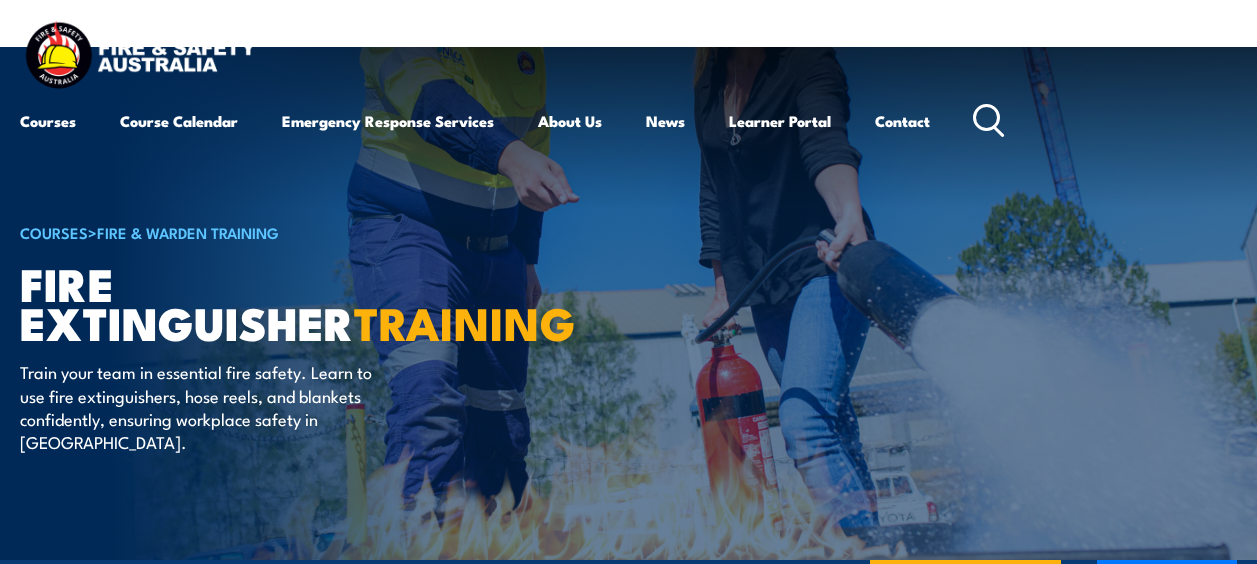 scroll, scrollTop: 0, scrollLeft: 0, axis: both 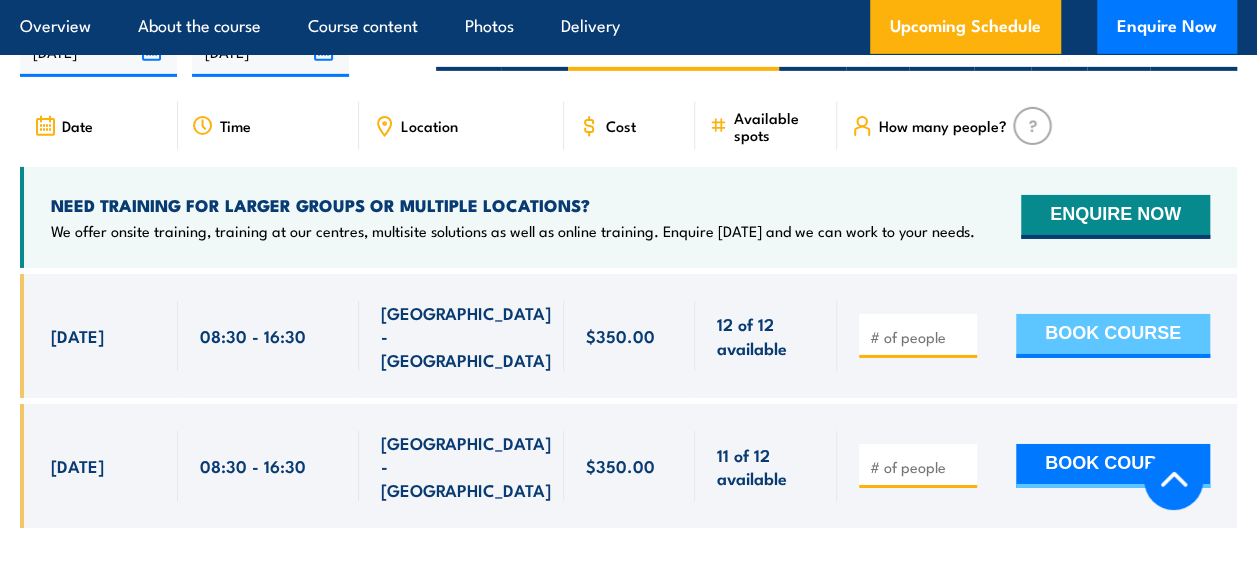 click on "BOOK COURSE" at bounding box center (1113, 336) 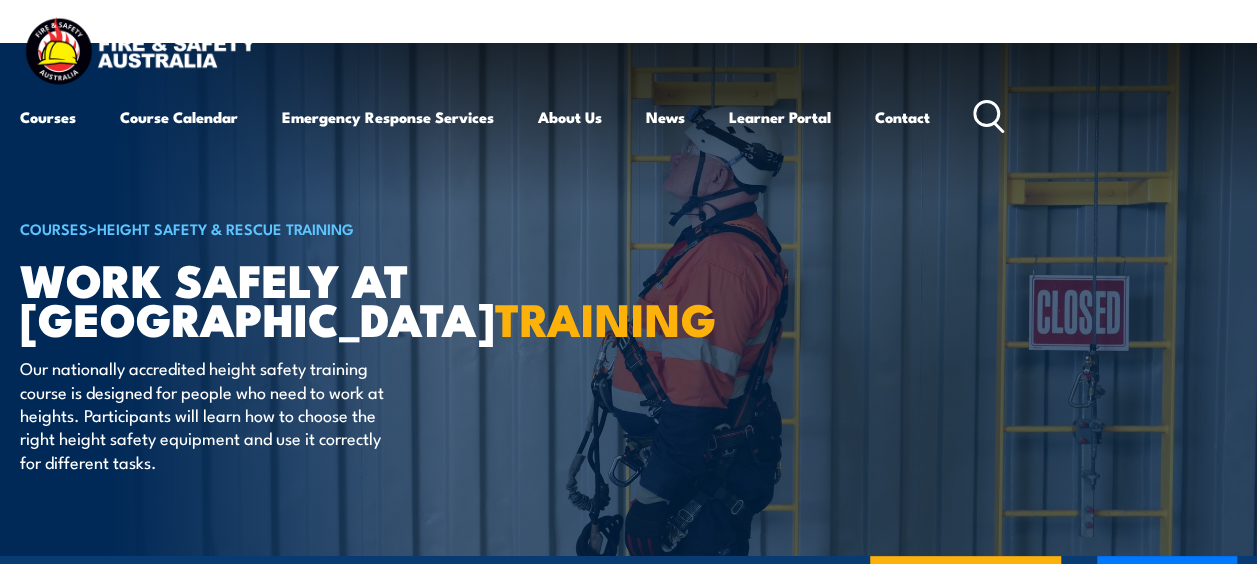 scroll, scrollTop: 0, scrollLeft: 0, axis: both 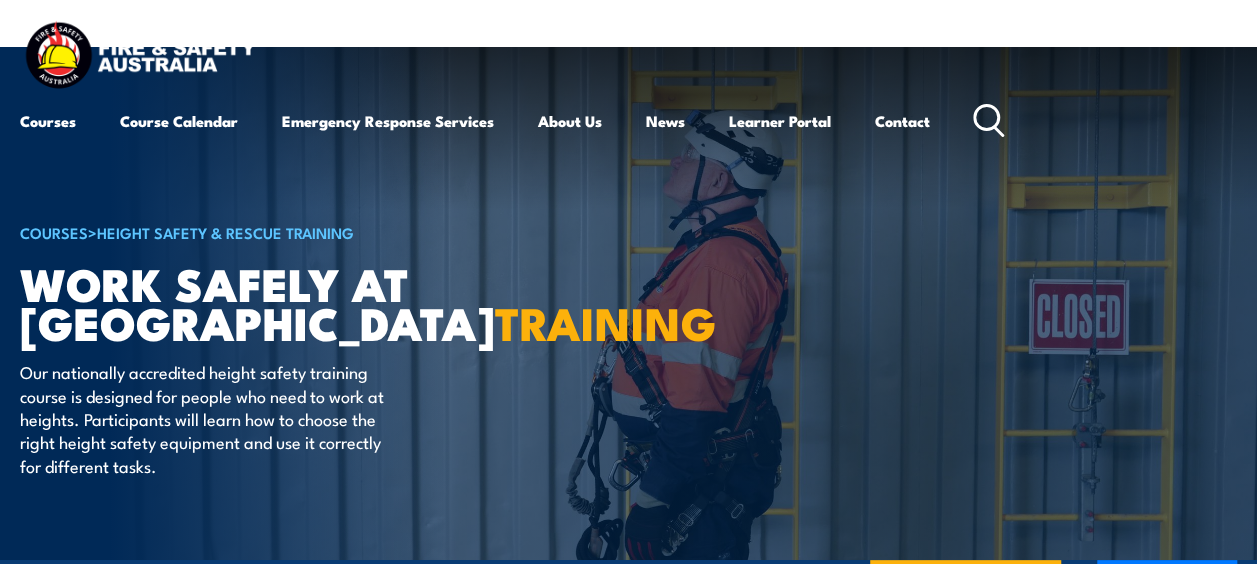 click at bounding box center (140, 57) 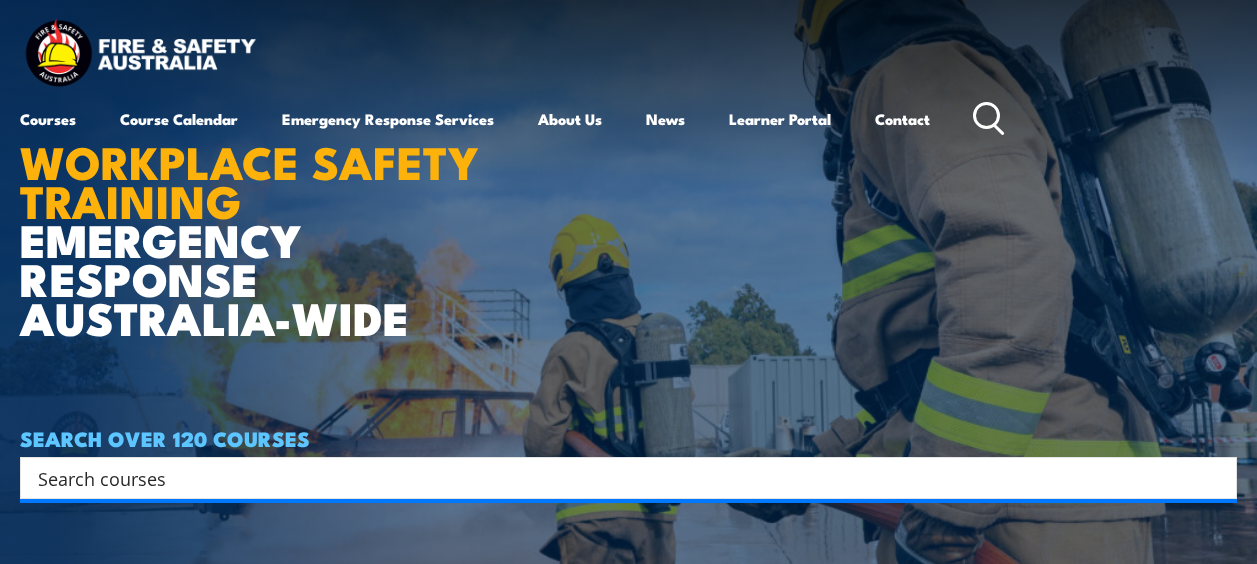 scroll, scrollTop: 0, scrollLeft: 0, axis: both 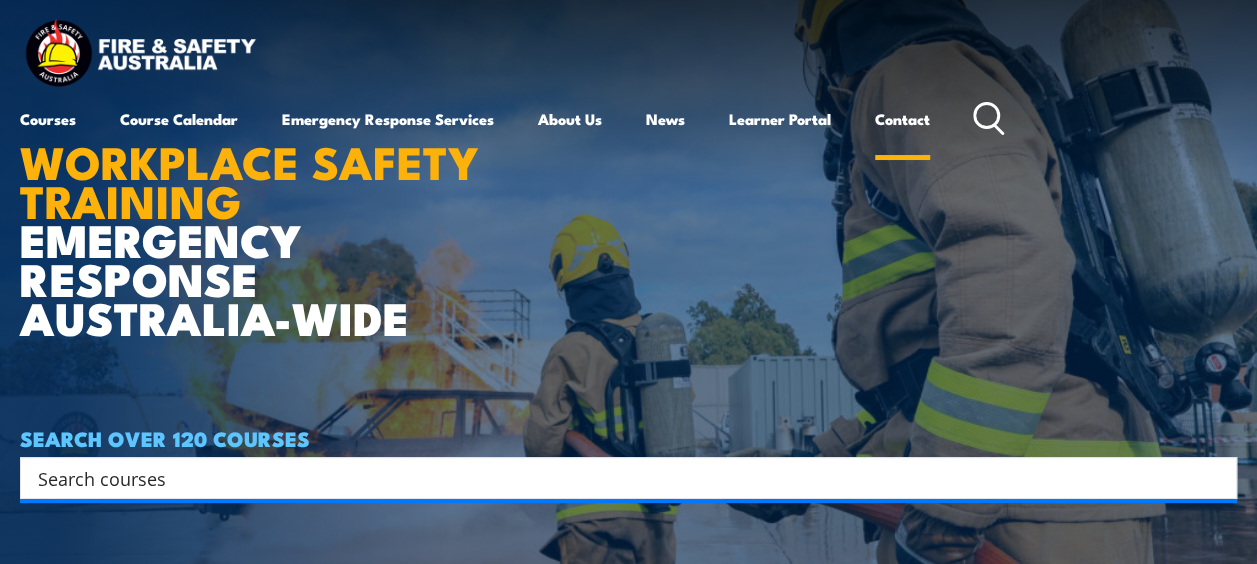 click on "Contact" at bounding box center (902, 119) 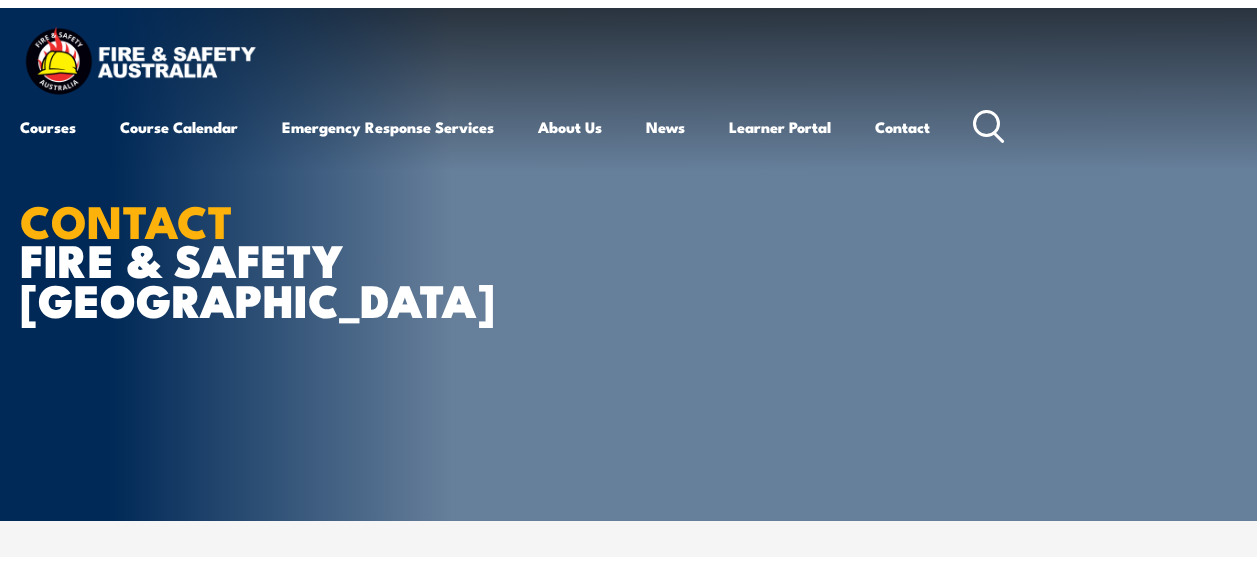 scroll, scrollTop: 0, scrollLeft: 0, axis: both 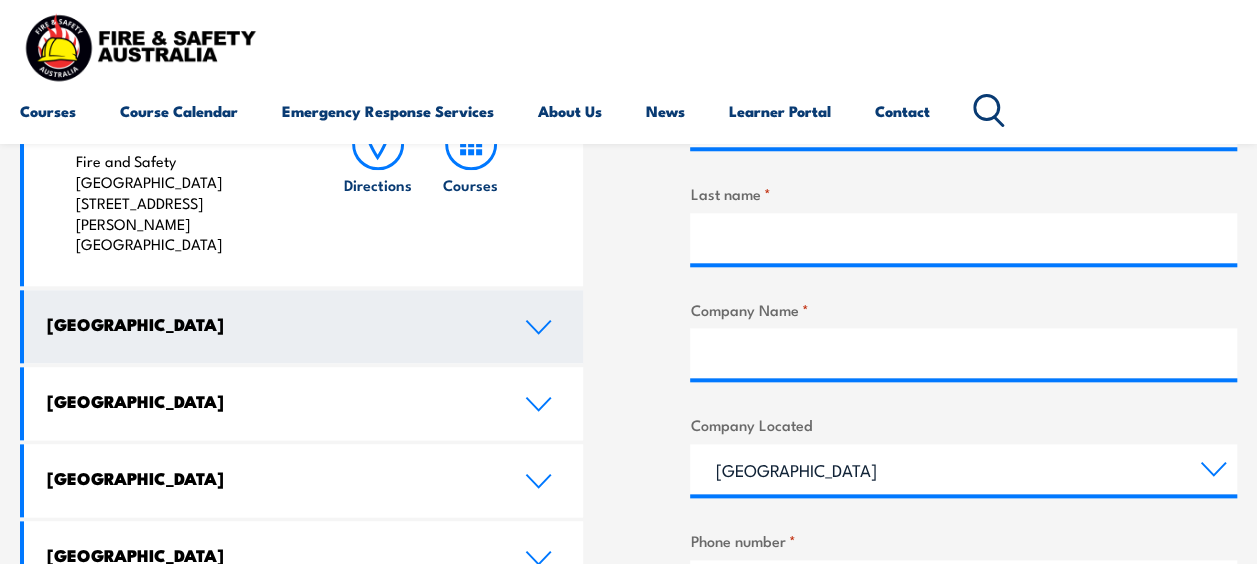 click on "[GEOGRAPHIC_DATA]" at bounding box center [270, 324] 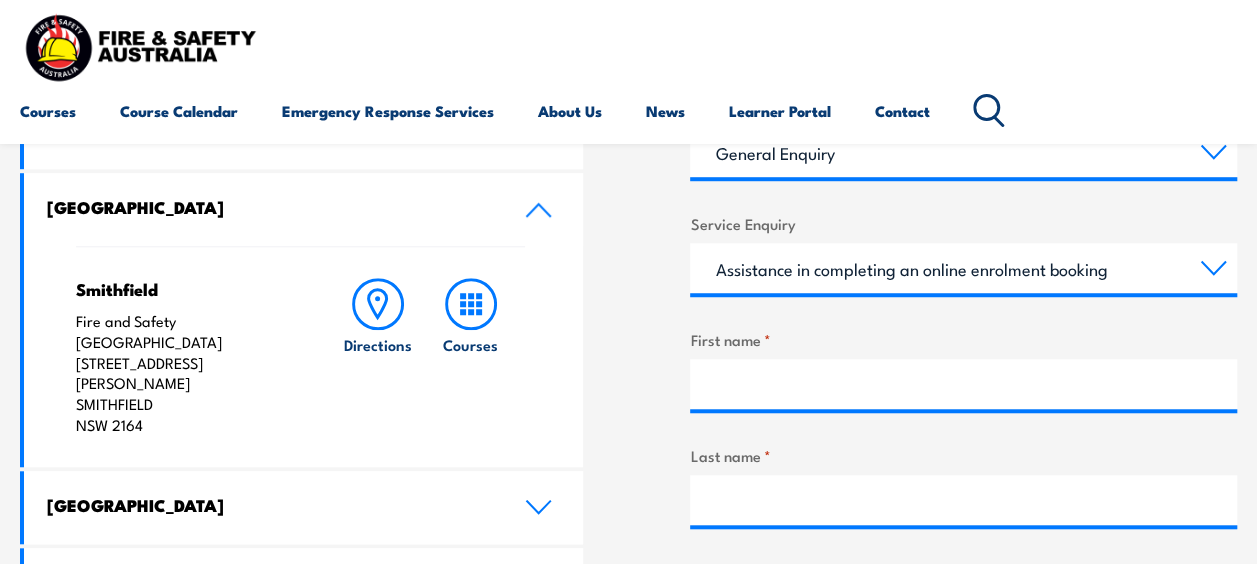 scroll, scrollTop: 600, scrollLeft: 0, axis: vertical 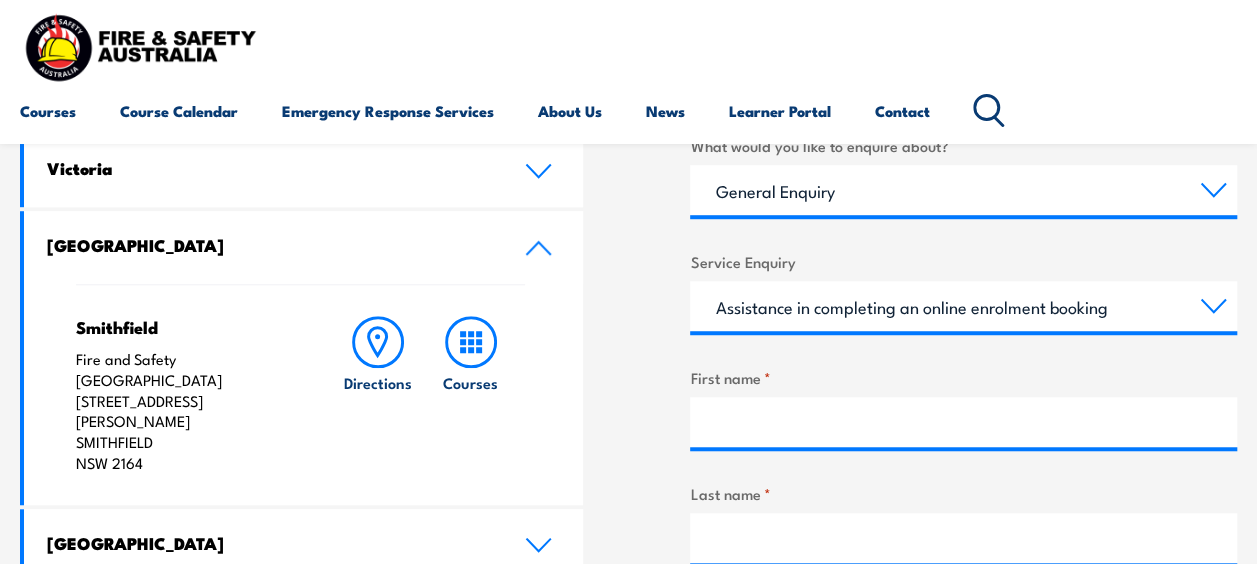 drag, startPoint x: 74, startPoint y: 330, endPoint x: 243, endPoint y: 441, distance: 202.19298 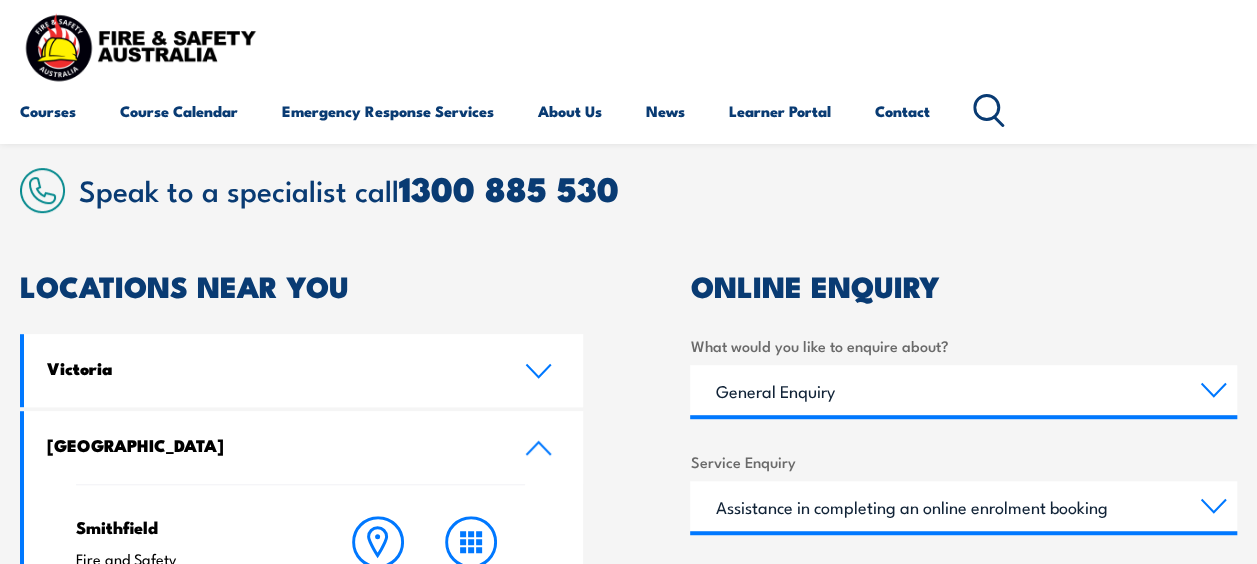 scroll, scrollTop: 400, scrollLeft: 0, axis: vertical 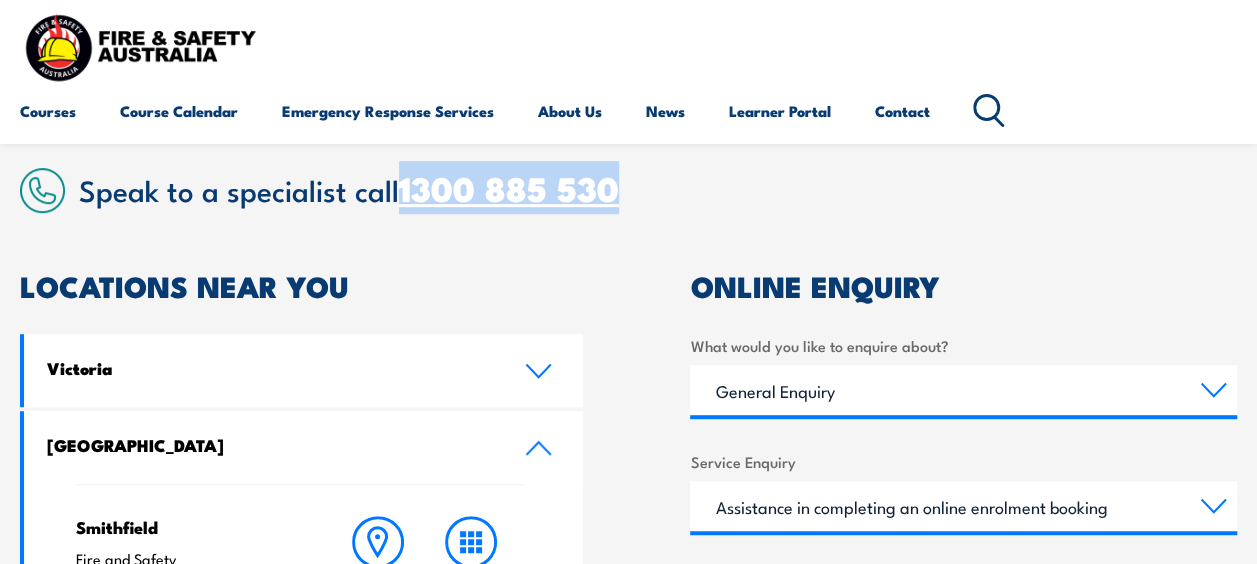 drag, startPoint x: 654, startPoint y: 182, endPoint x: 407, endPoint y: 196, distance: 247.39644 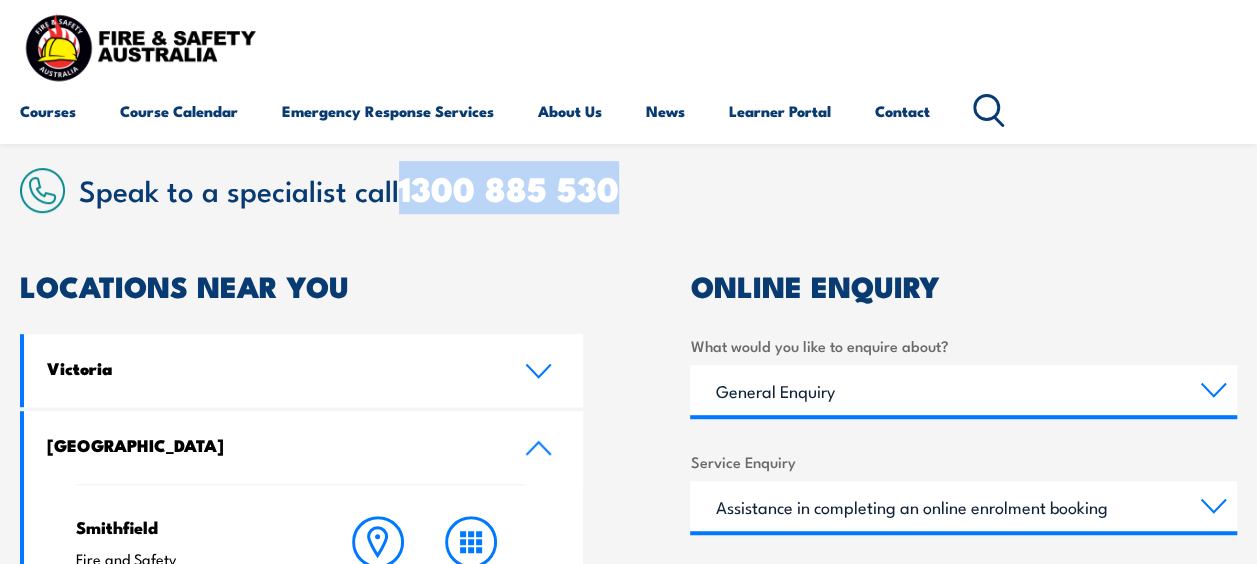 click on "Speak to a specialist call  [PHONE_NUMBER]" at bounding box center (658, 188) 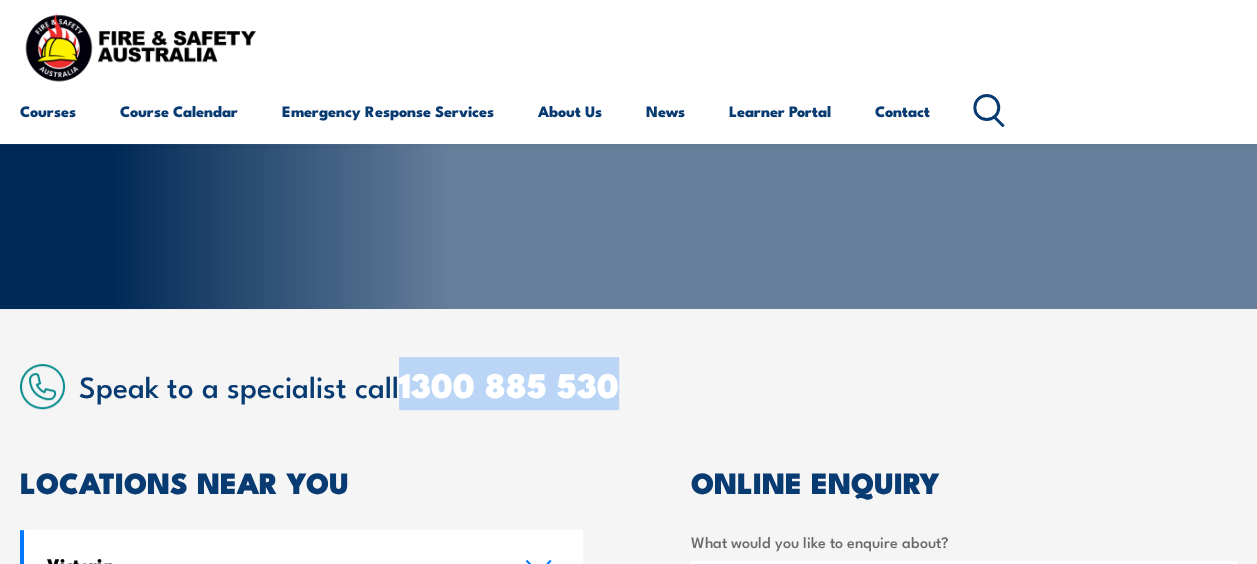 scroll, scrollTop: 200, scrollLeft: 0, axis: vertical 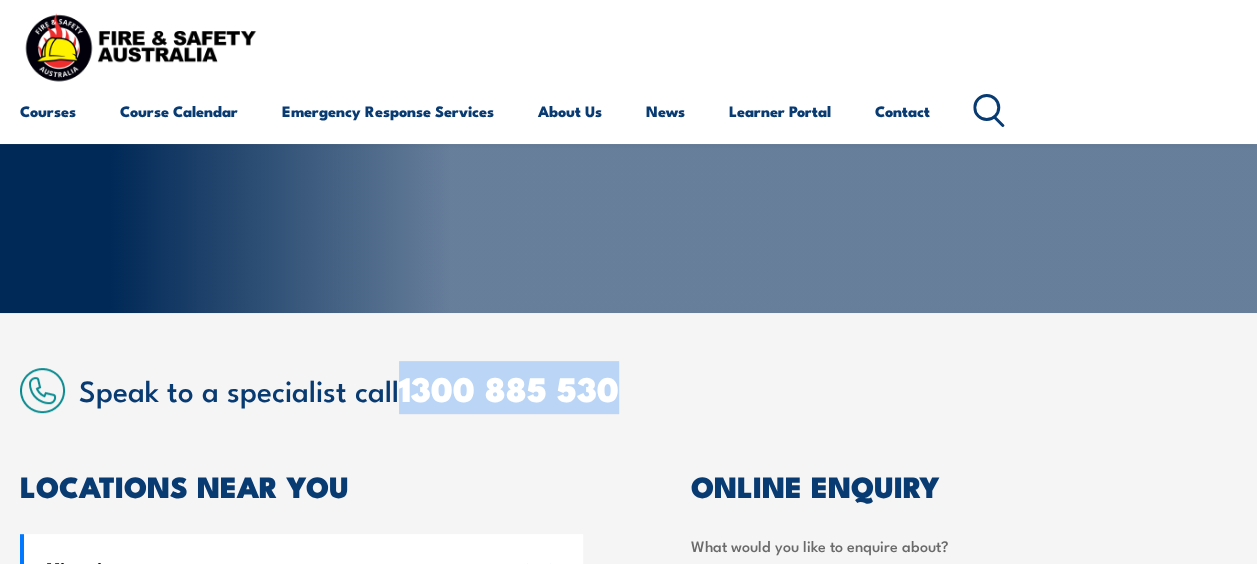 click on "Speak to a specialist call  [PHONE_NUMBER]" at bounding box center [658, 388] 